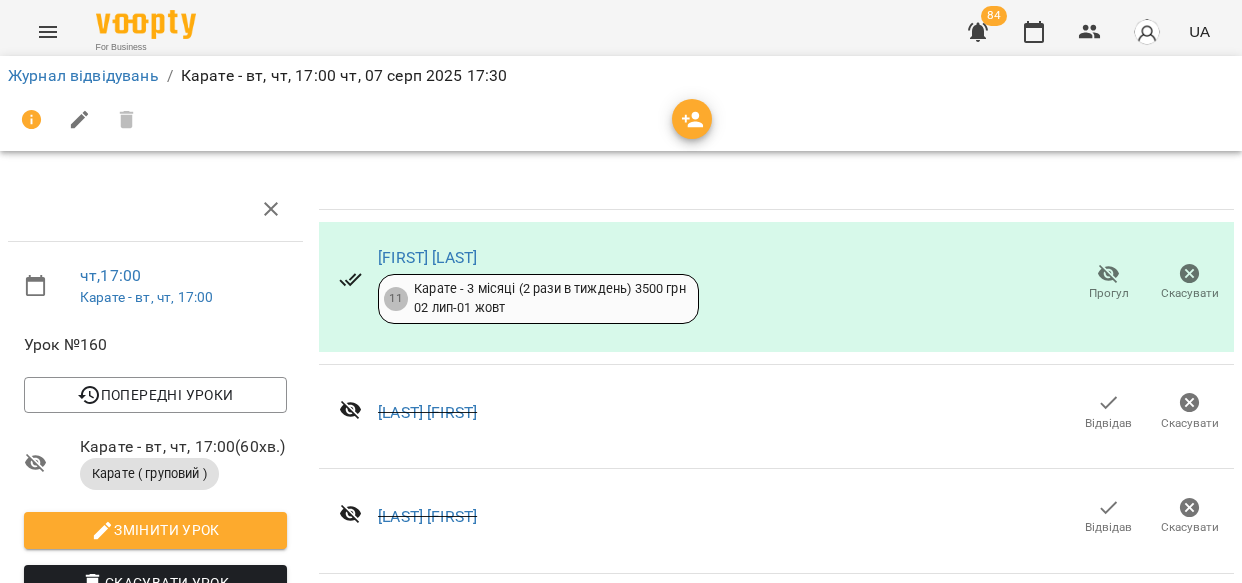 scroll, scrollTop: 0, scrollLeft: 0, axis: both 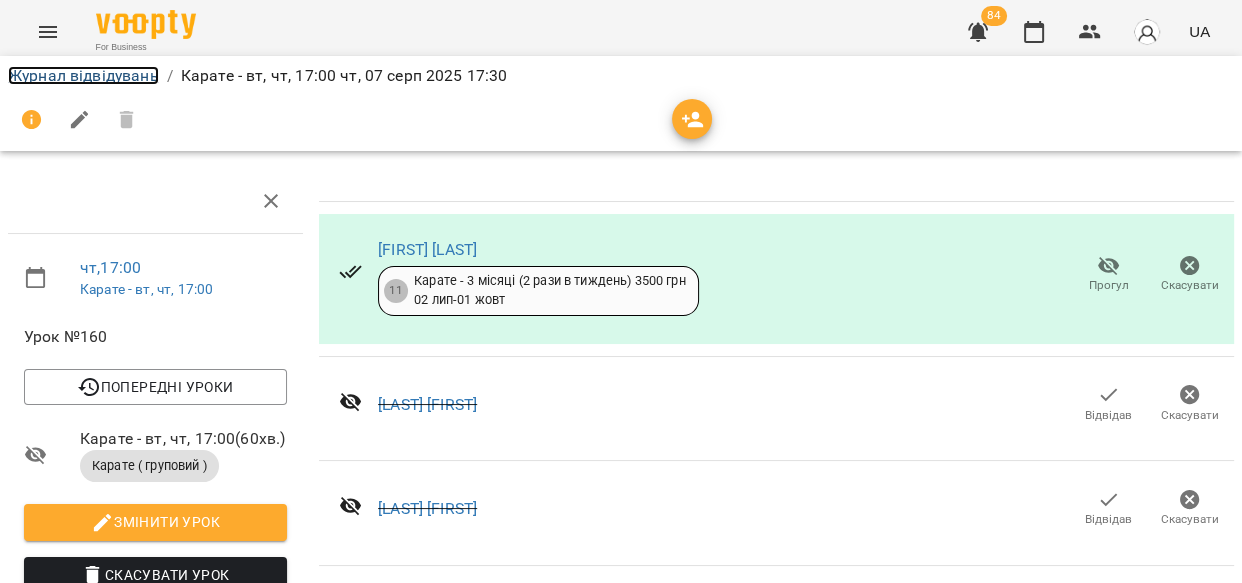 click on "Журнал відвідувань" at bounding box center (83, 75) 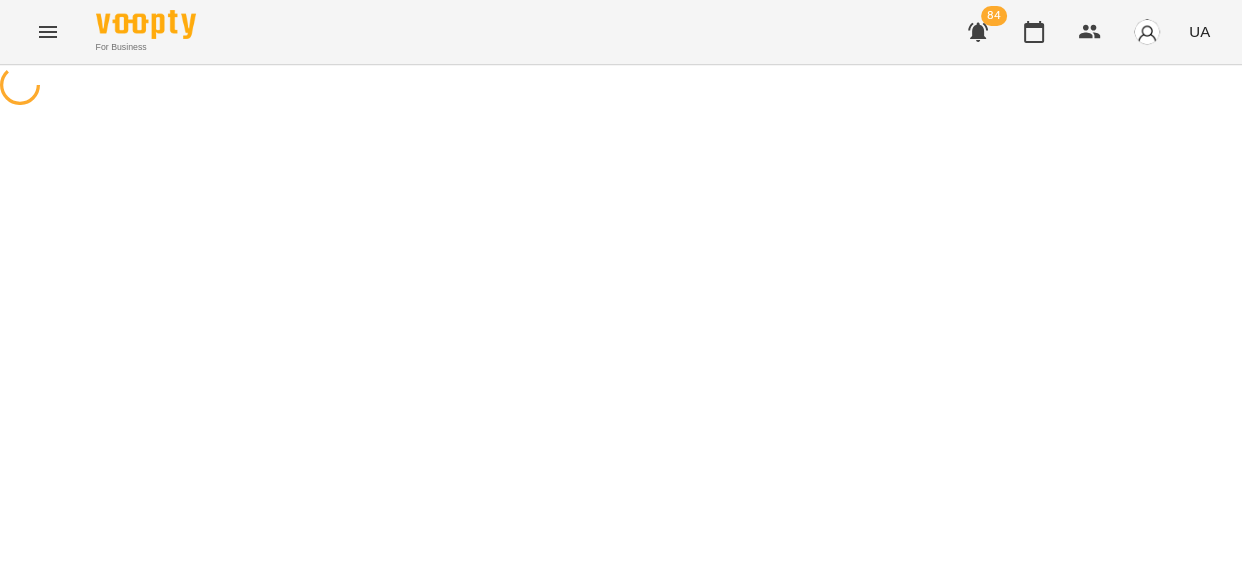 scroll, scrollTop: 0, scrollLeft: 0, axis: both 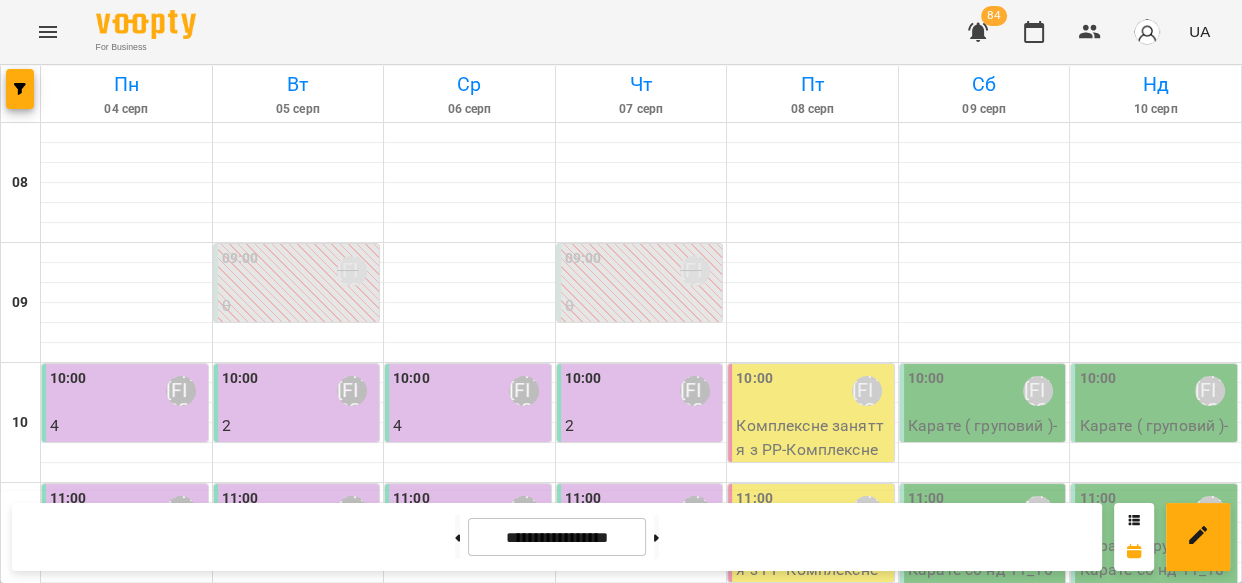 click on "Карате ( груповий ) - Карате вт чт 18_30" at bounding box center [642, 1457] 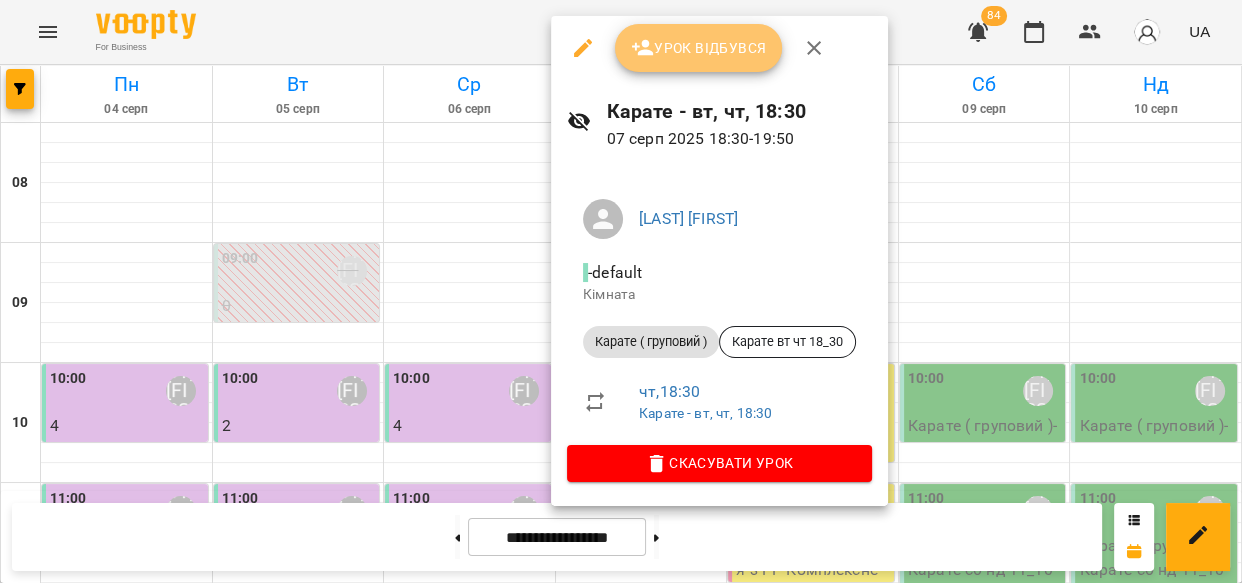 click on "Урок відбувся" at bounding box center [699, 48] 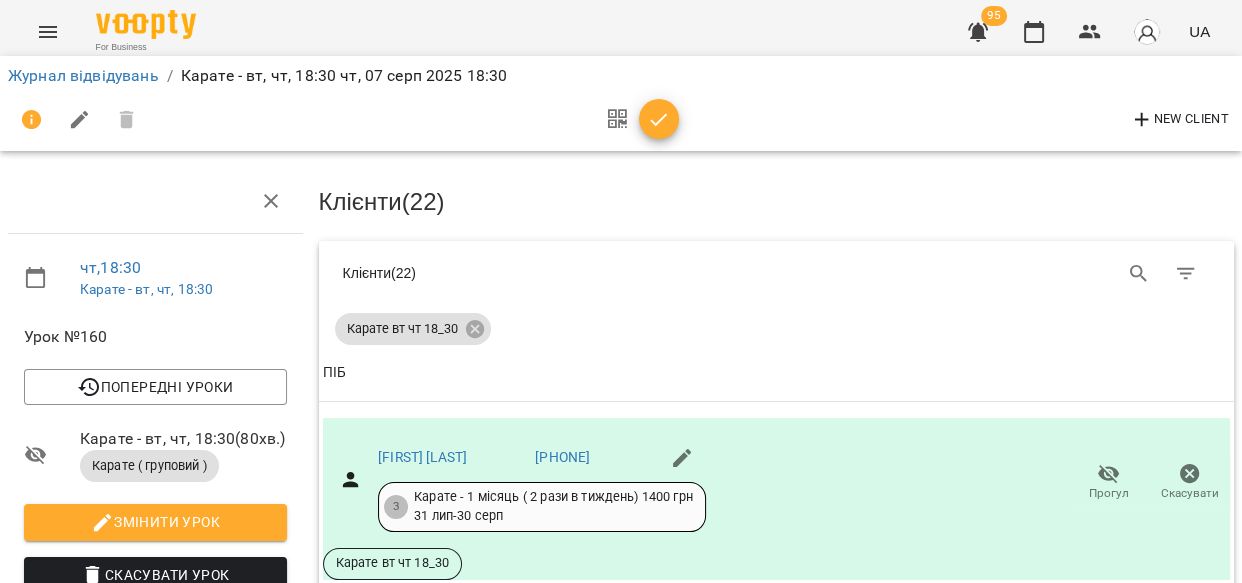 scroll, scrollTop: 545, scrollLeft: 0, axis: vertical 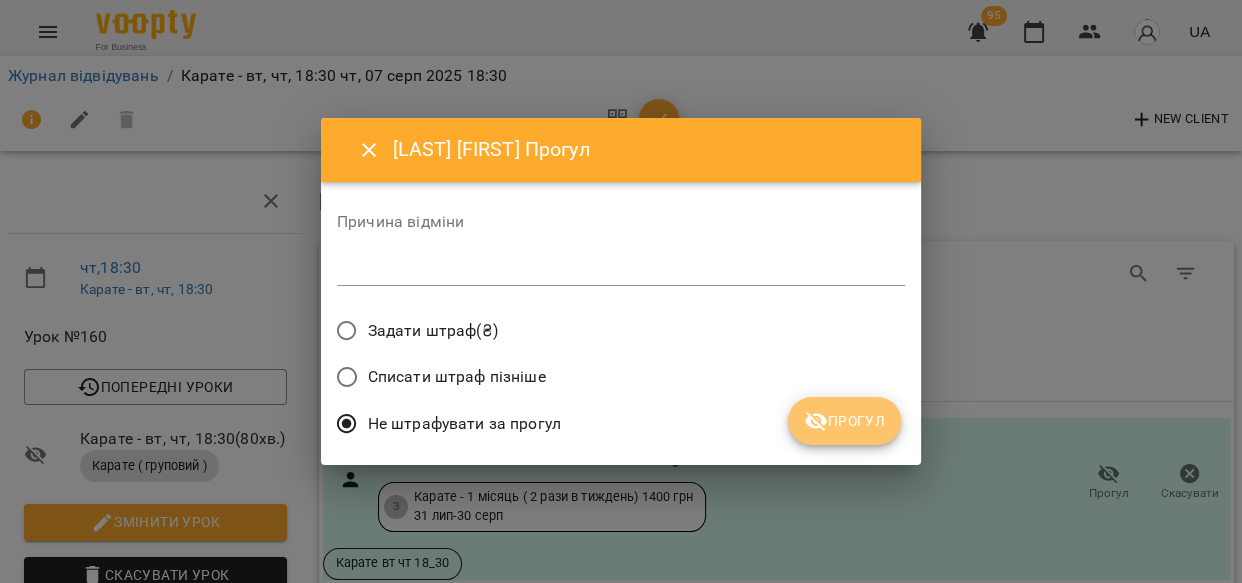 click on "Прогул" at bounding box center (844, 421) 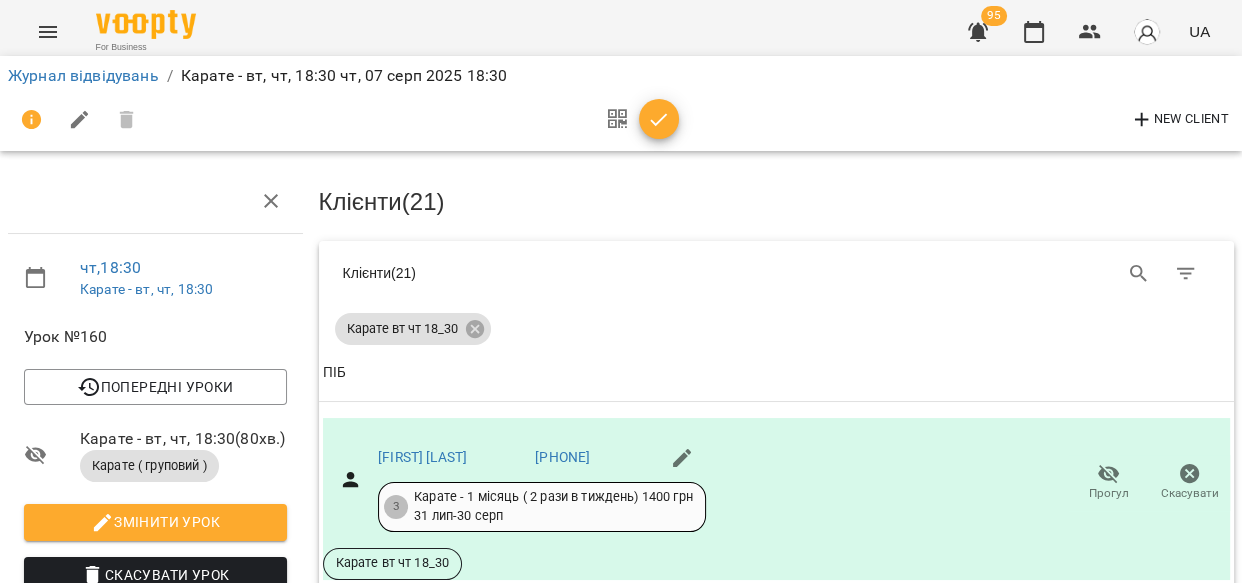 click on "Прогул" at bounding box center [1006, 1002] 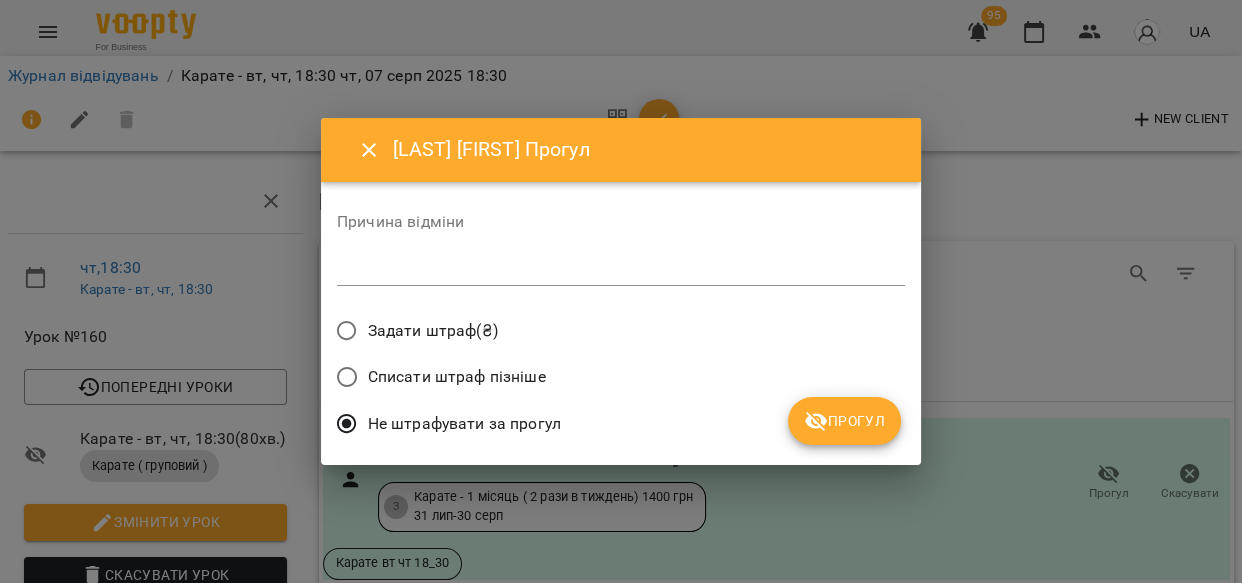 click on "Прогул" at bounding box center (844, 421) 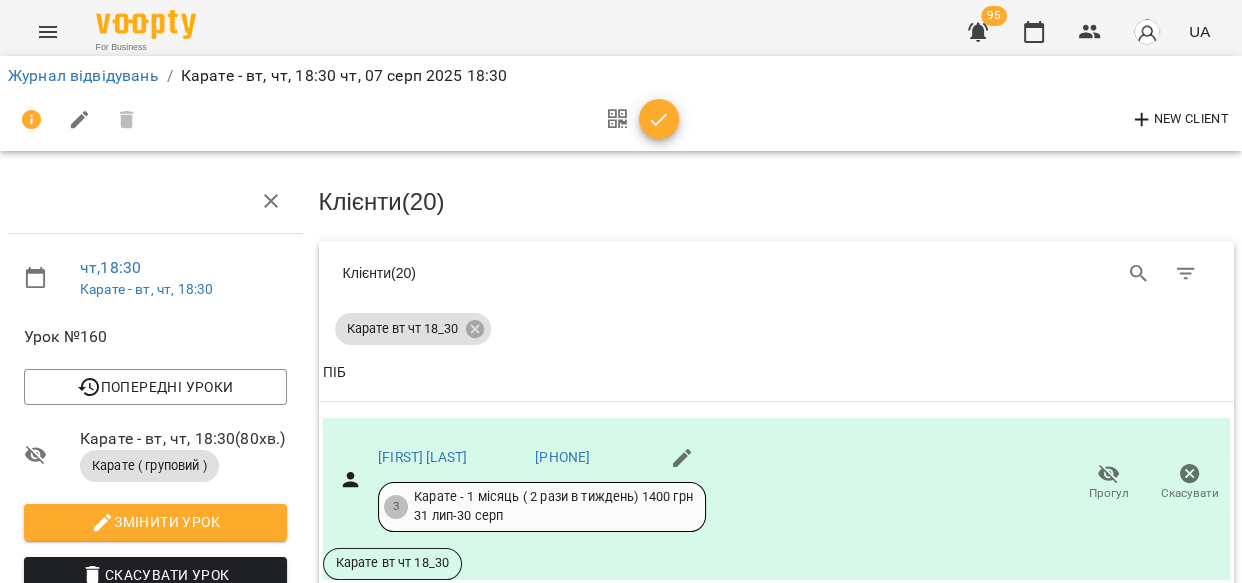 scroll, scrollTop: 897, scrollLeft: 0, axis: vertical 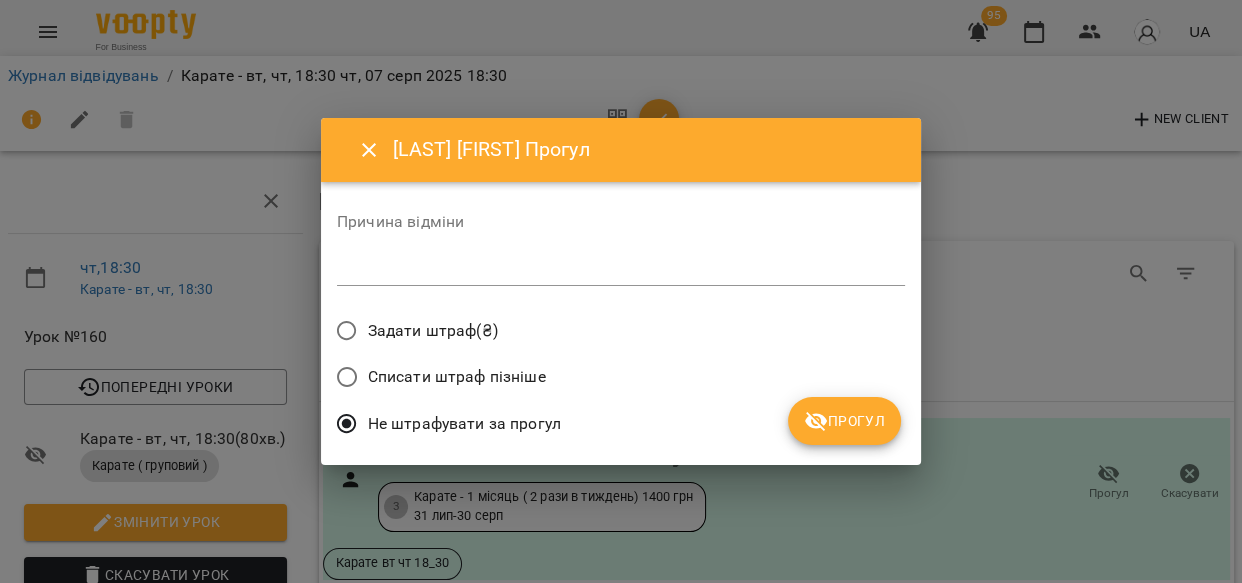 click on "Прогул" at bounding box center [844, 421] 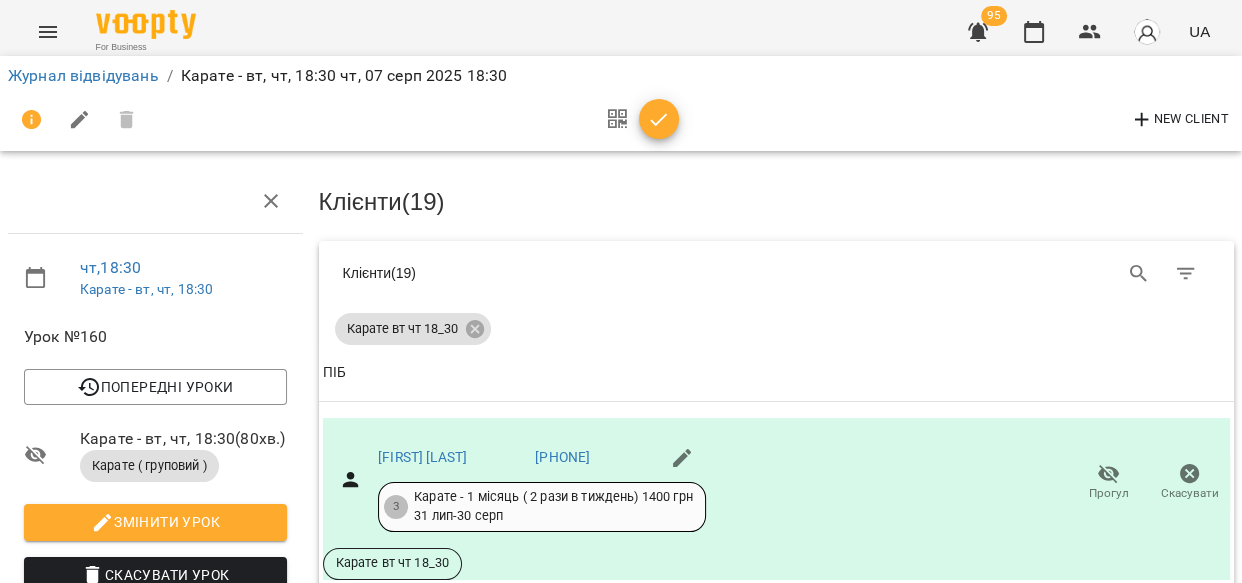 scroll, scrollTop: 1200, scrollLeft: 0, axis: vertical 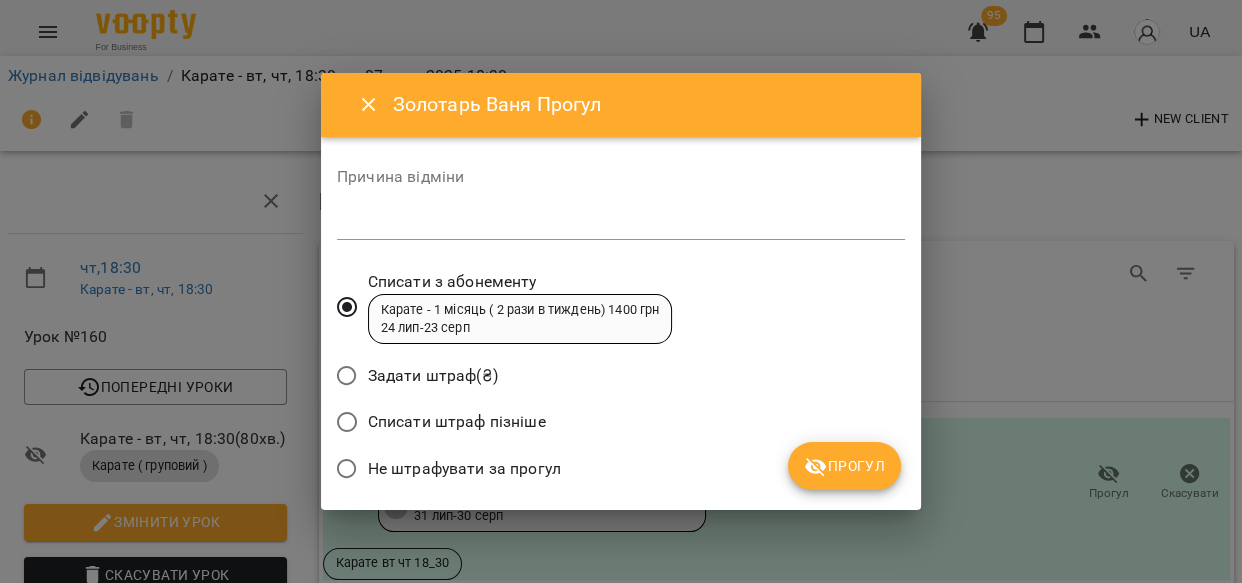 click on "Прогул" at bounding box center [844, 466] 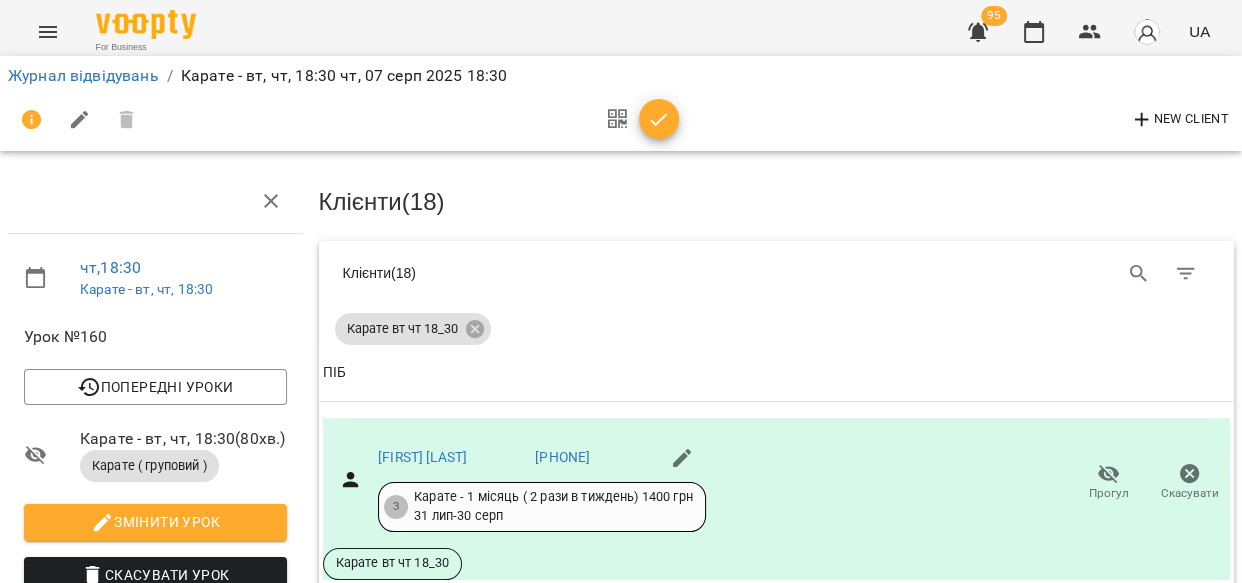 click on "Прогул" at bounding box center [1006, 1680] 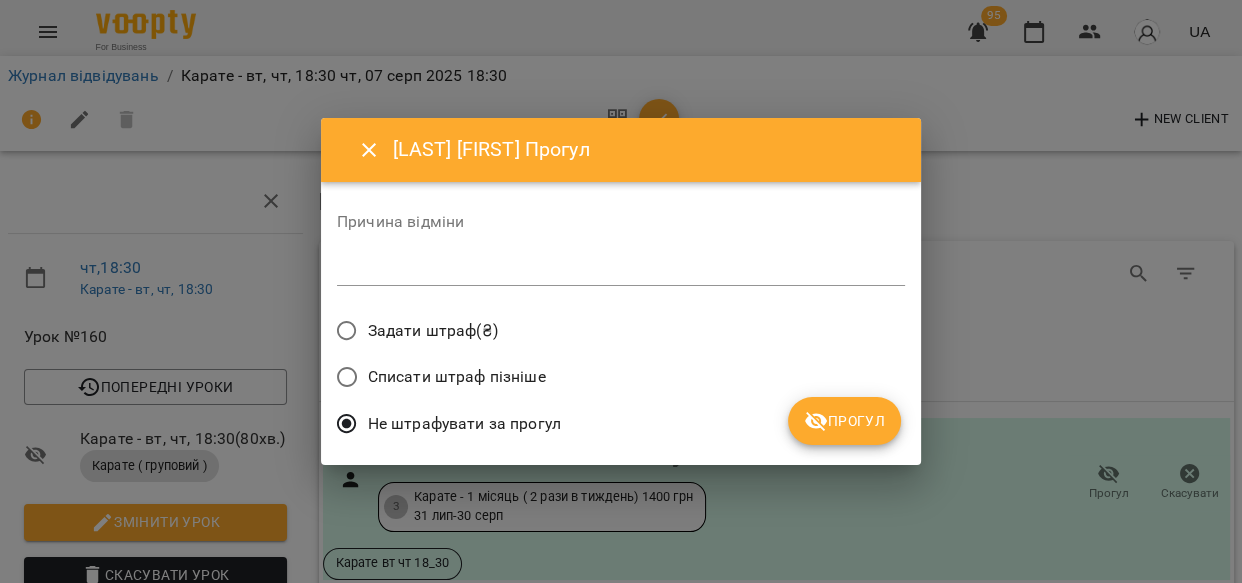 click on "Прогул" at bounding box center (844, 421) 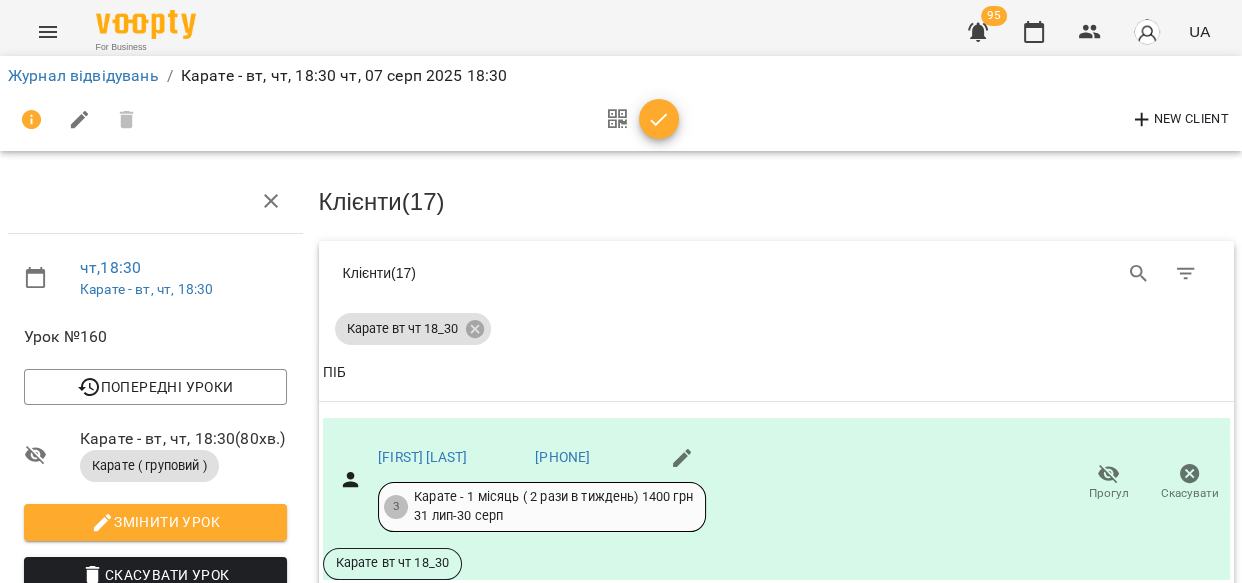 scroll, scrollTop: 1830, scrollLeft: 0, axis: vertical 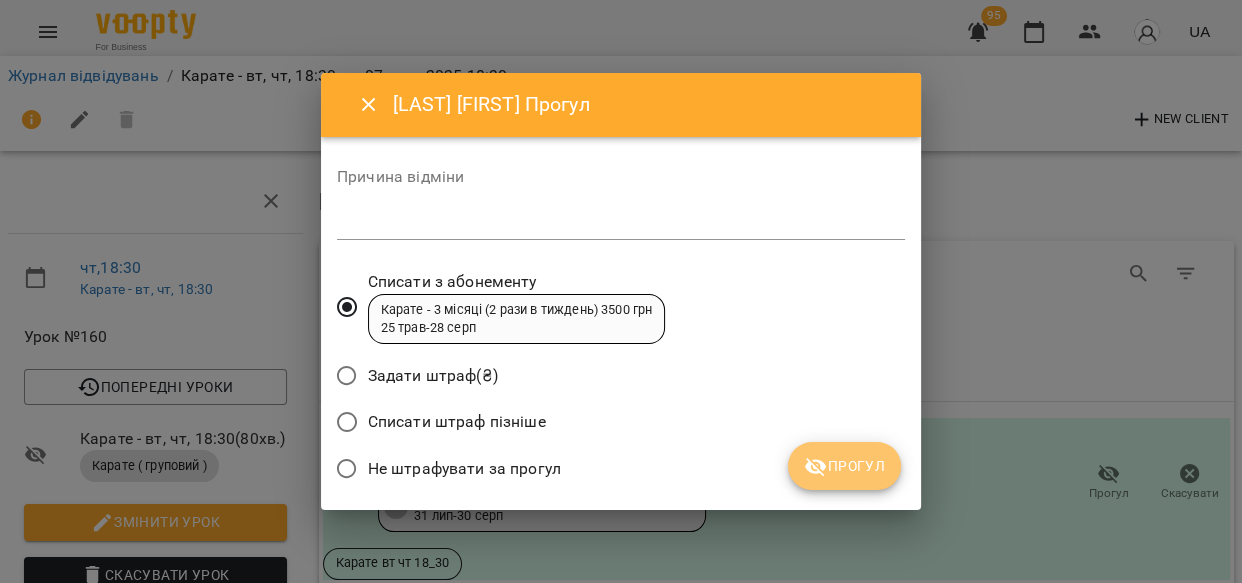 click 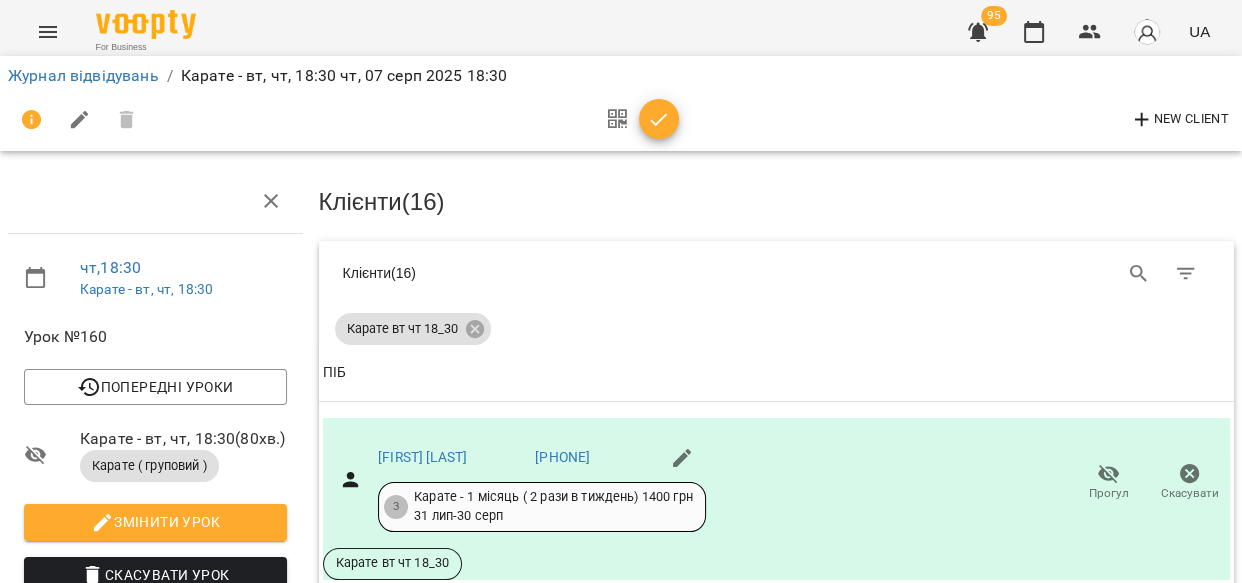 scroll, scrollTop: 2206, scrollLeft: 0, axis: vertical 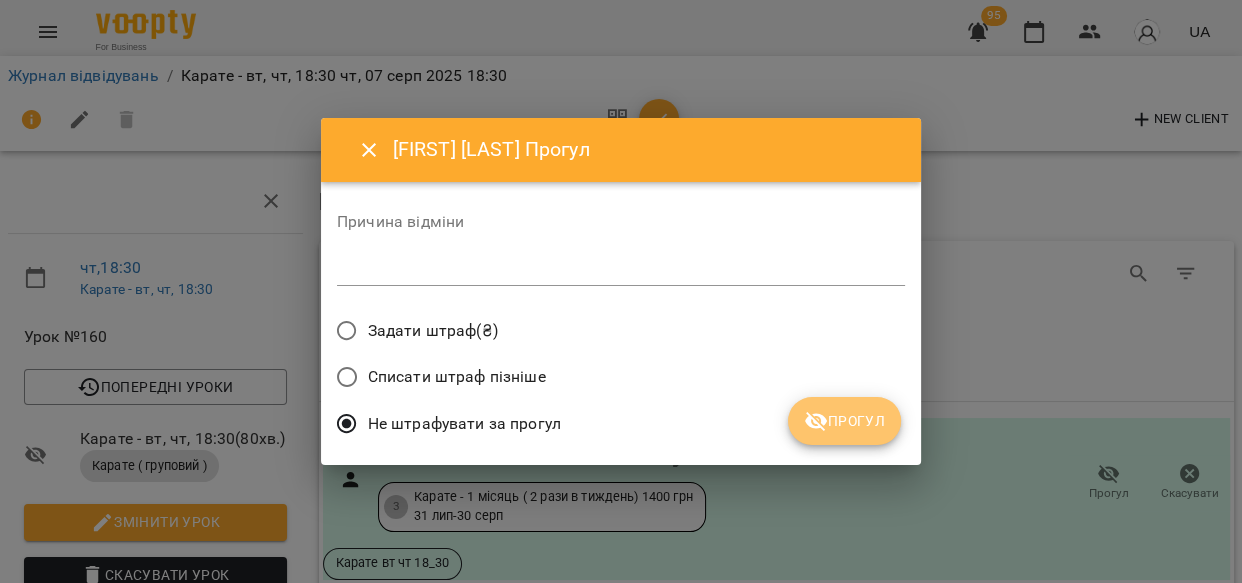 click on "Прогул" at bounding box center [844, 421] 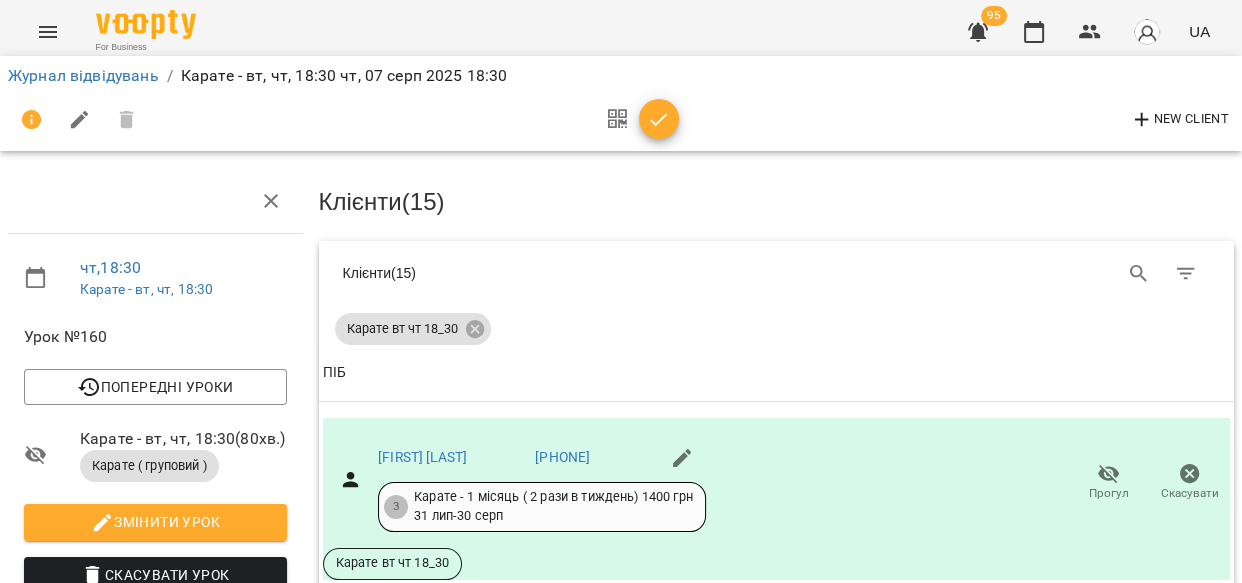 click 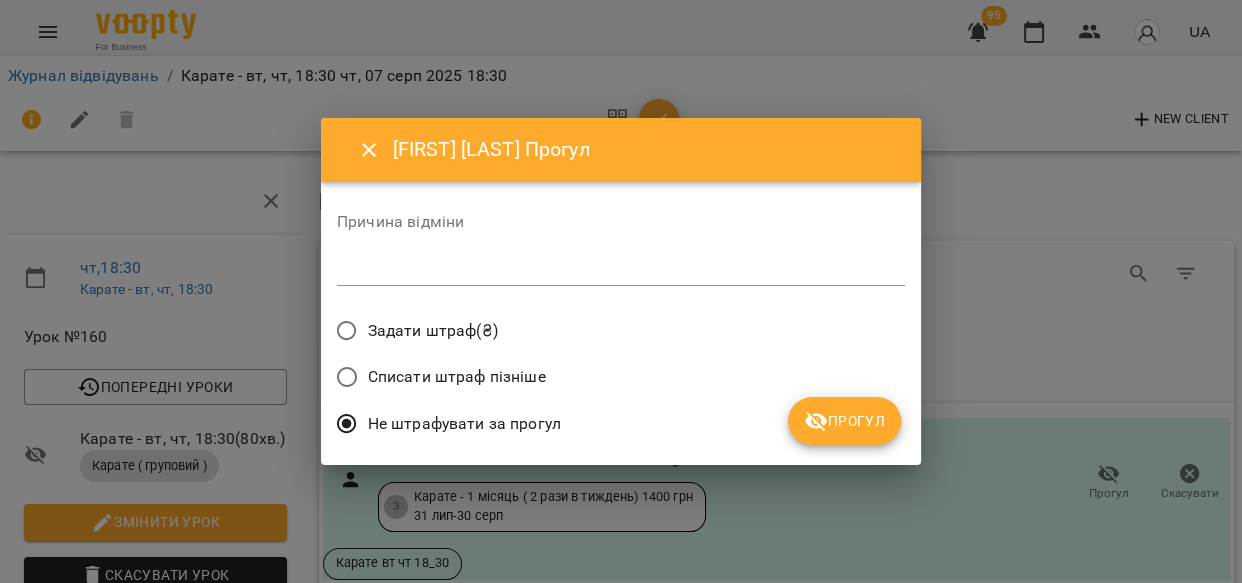 click on "Прогул" at bounding box center (844, 421) 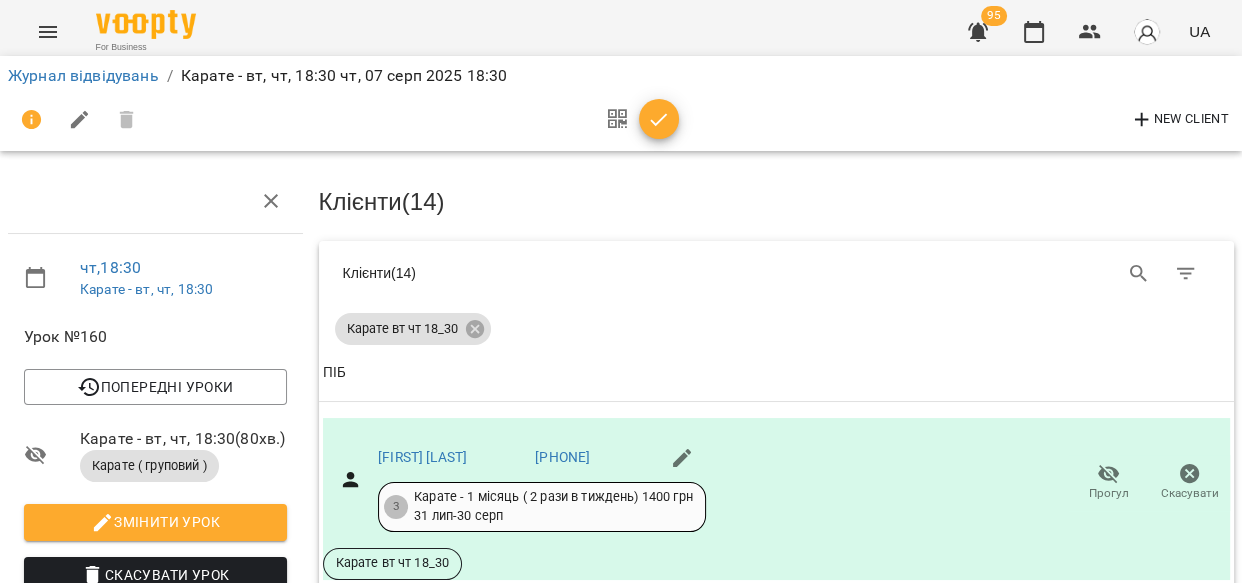 scroll, scrollTop: 2715, scrollLeft: 0, axis: vertical 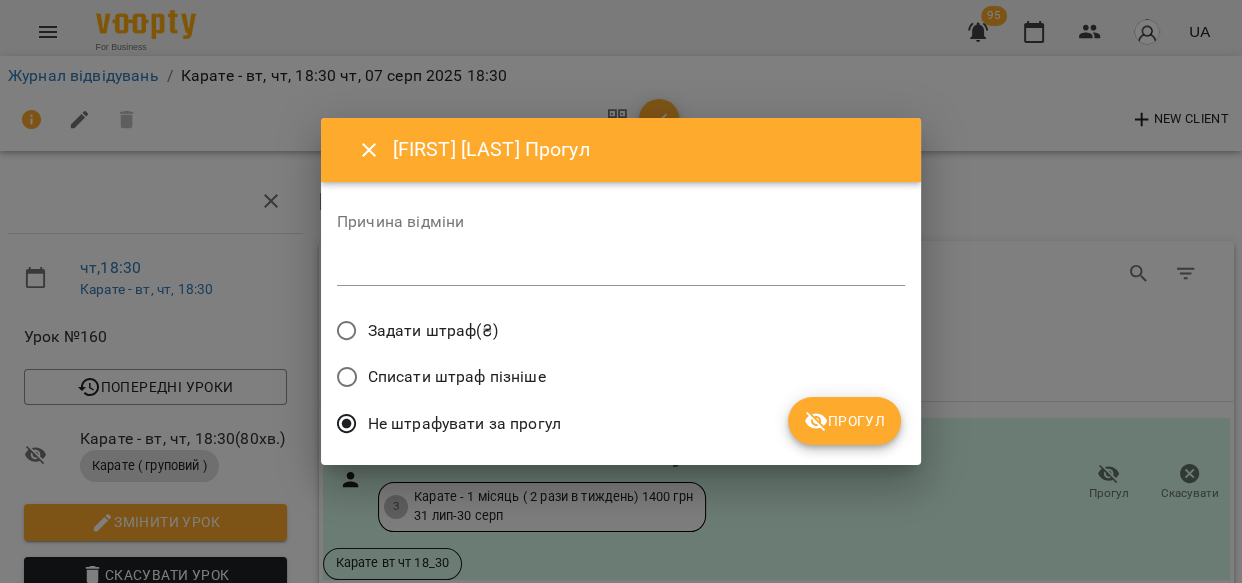 click on "Прогул" at bounding box center (844, 421) 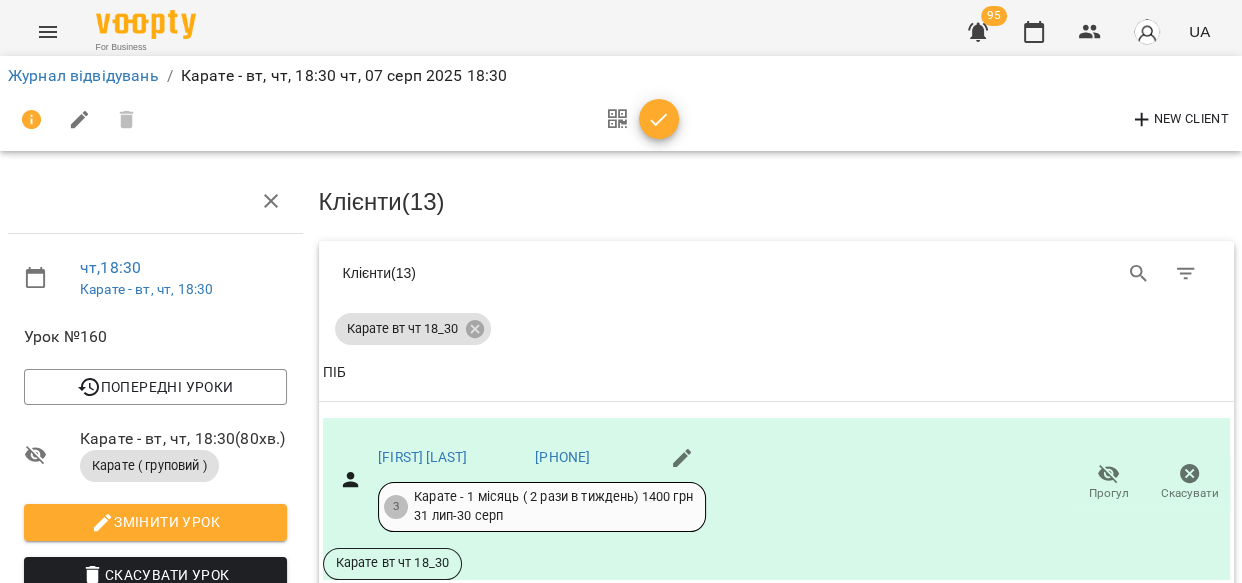scroll, scrollTop: 3054, scrollLeft: 0, axis: vertical 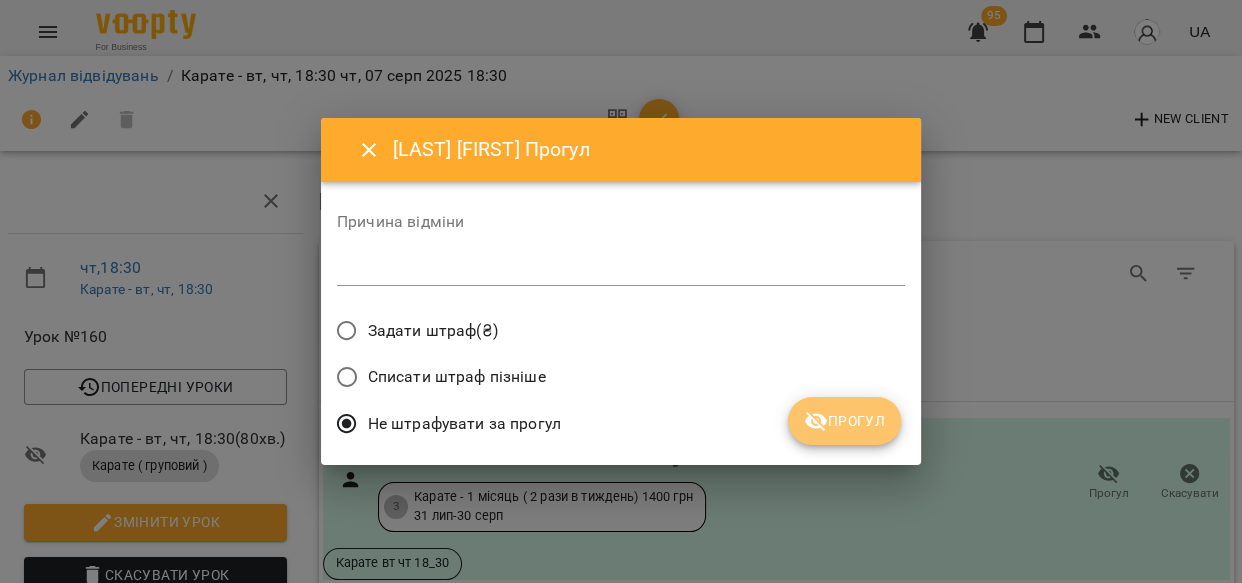 click on "Прогул" at bounding box center (844, 421) 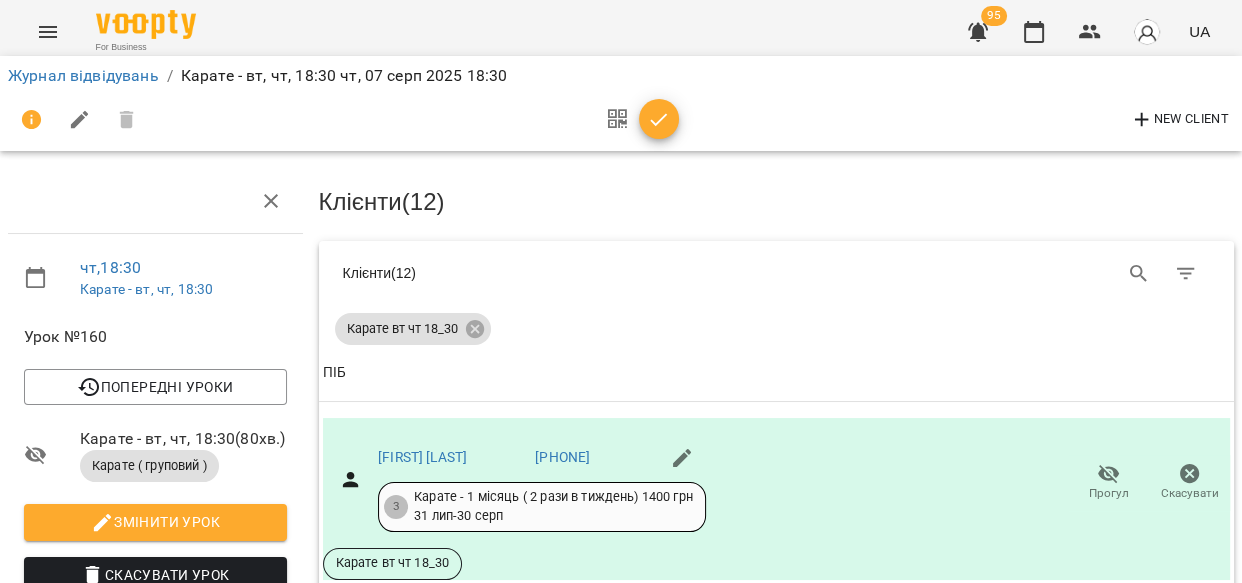 scroll, scrollTop: 3479, scrollLeft: 0, axis: vertical 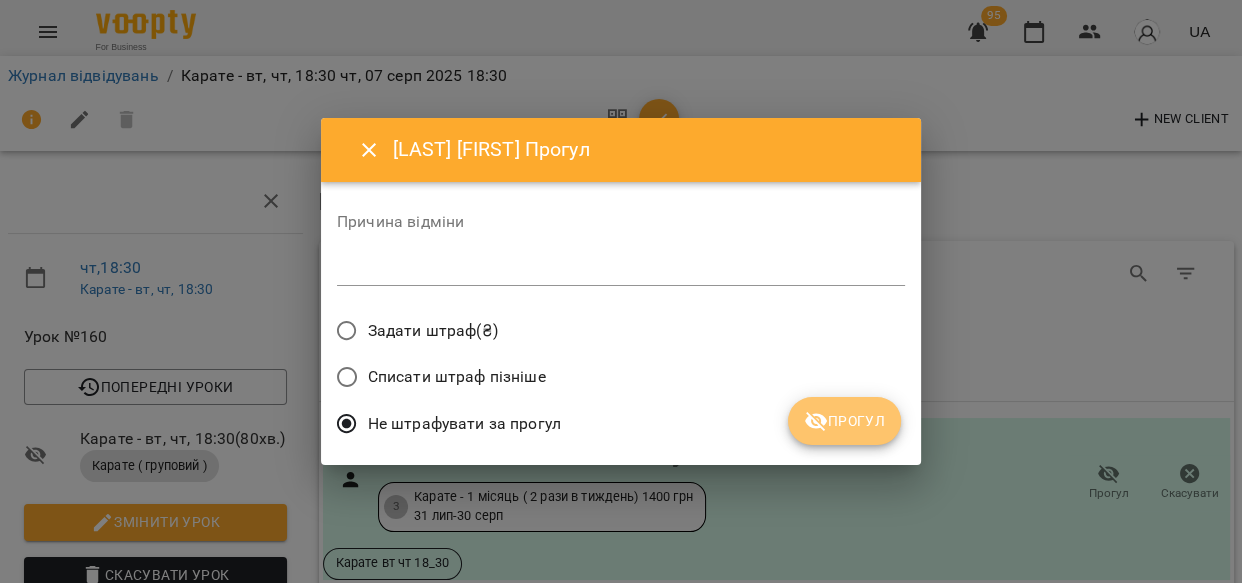 click on "Прогул" at bounding box center [844, 421] 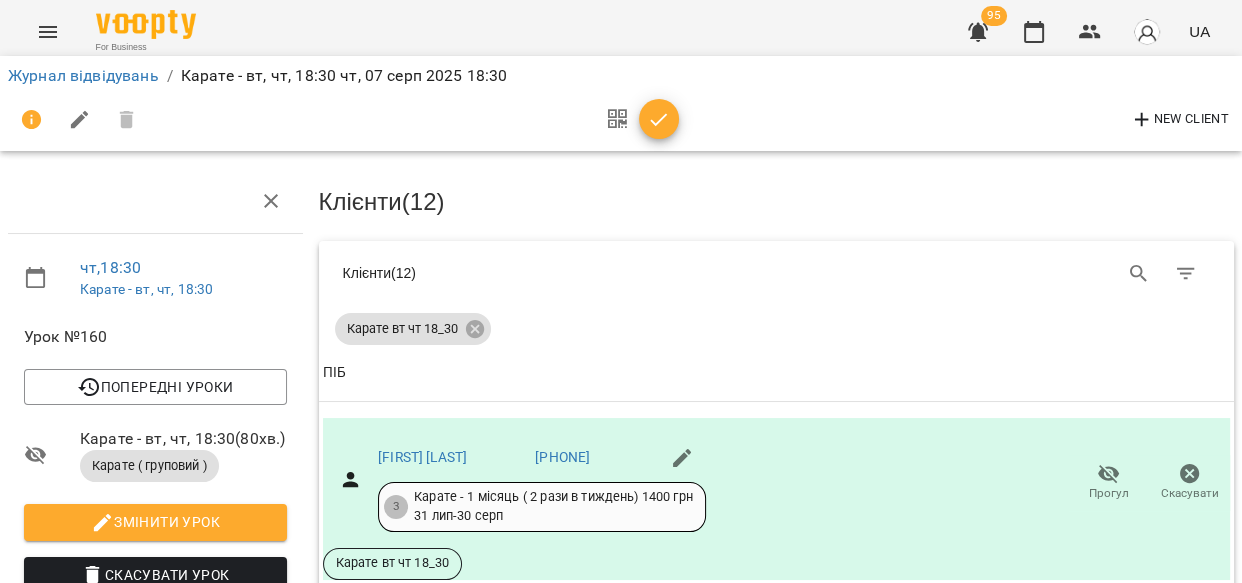 click on "Прогул" at bounding box center [1006, 3909] 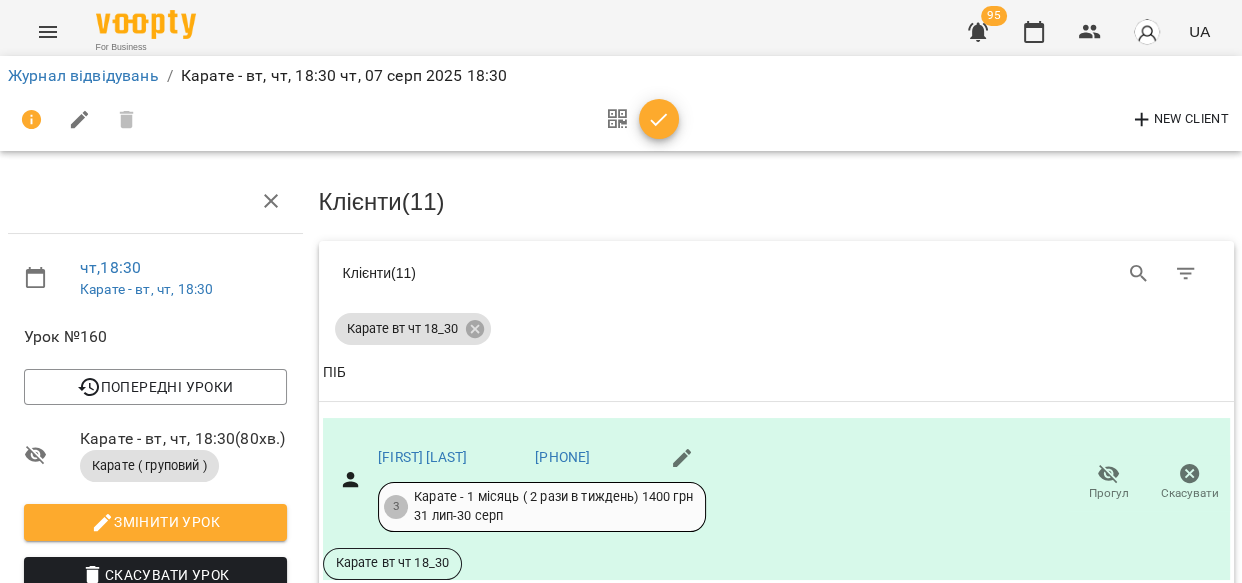click 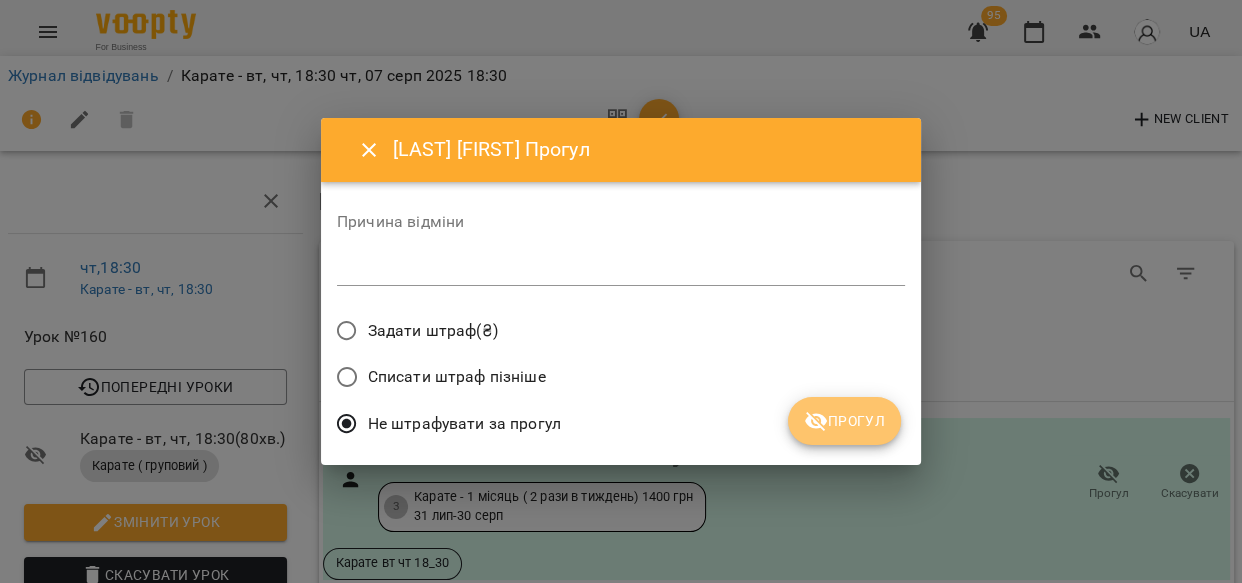 click on "Прогул" at bounding box center [844, 421] 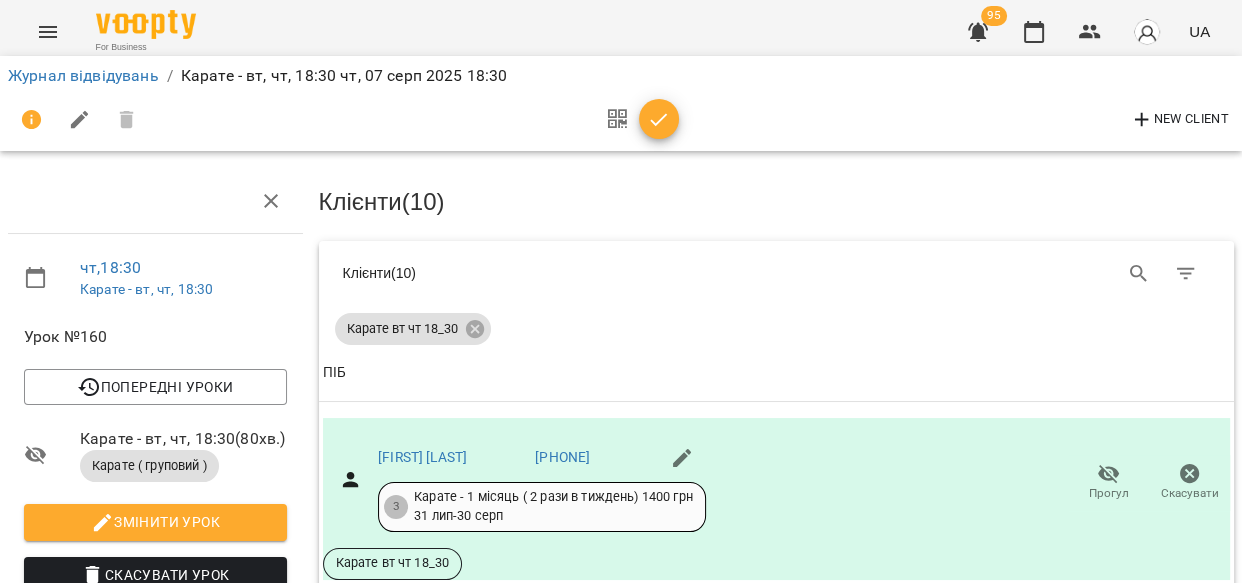 scroll, scrollTop: 3633, scrollLeft: 0, axis: vertical 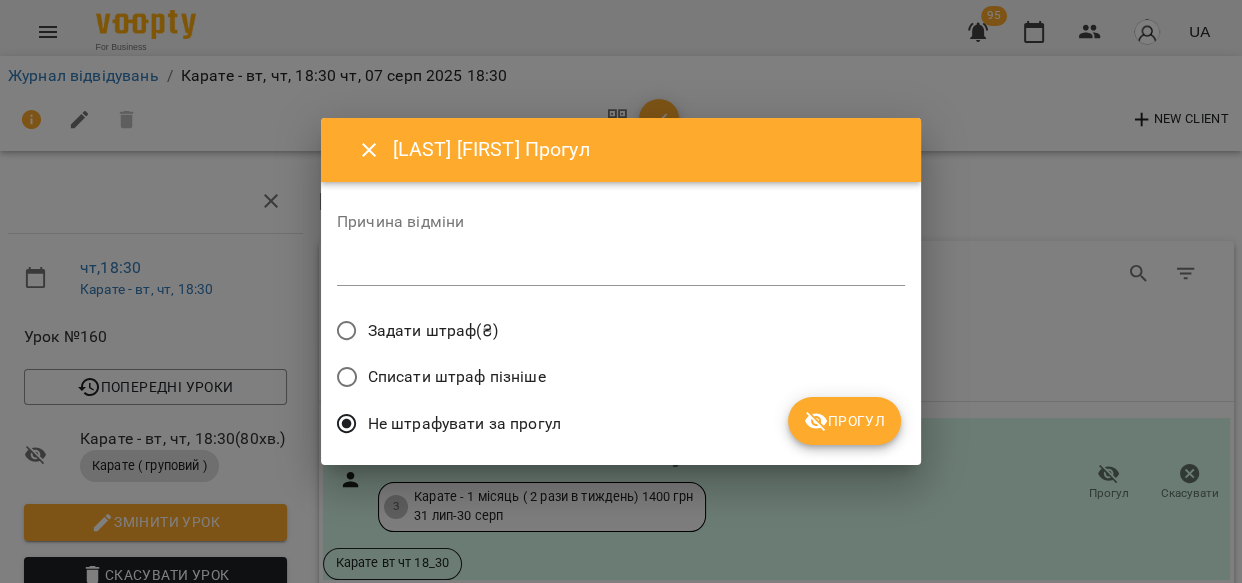 click on "Прогул" at bounding box center [844, 421] 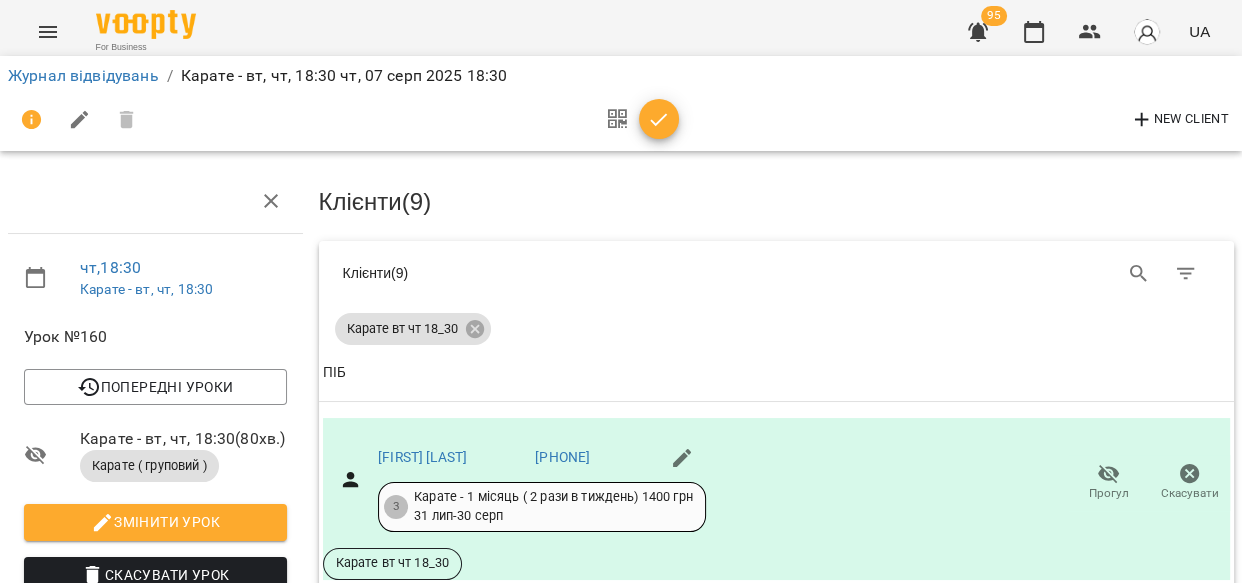 scroll, scrollTop: 0, scrollLeft: 0, axis: both 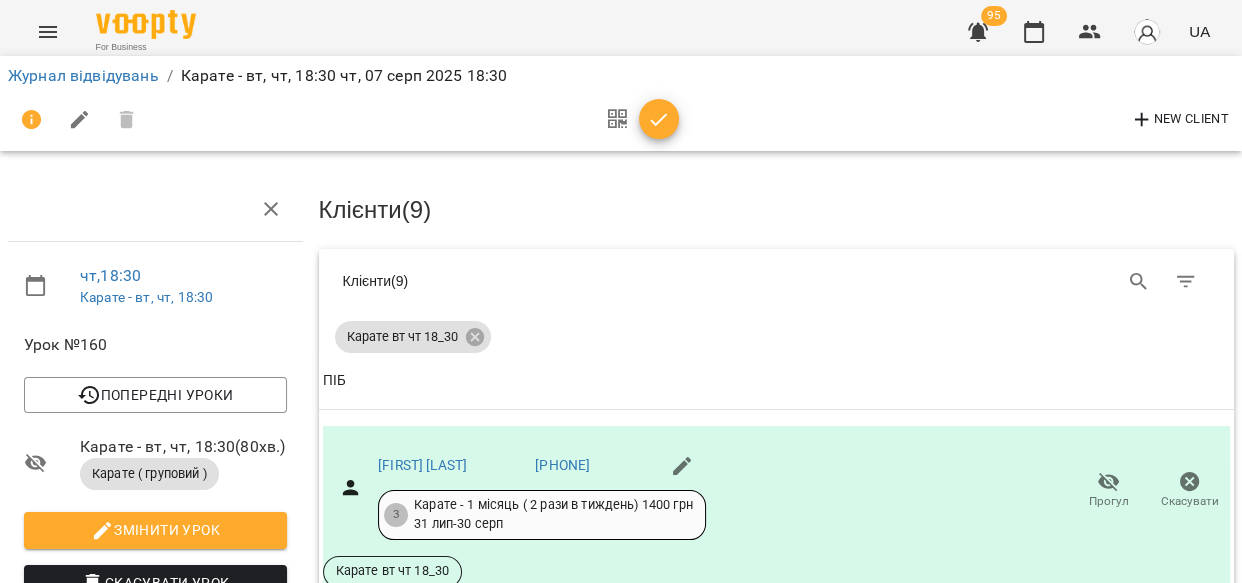 click 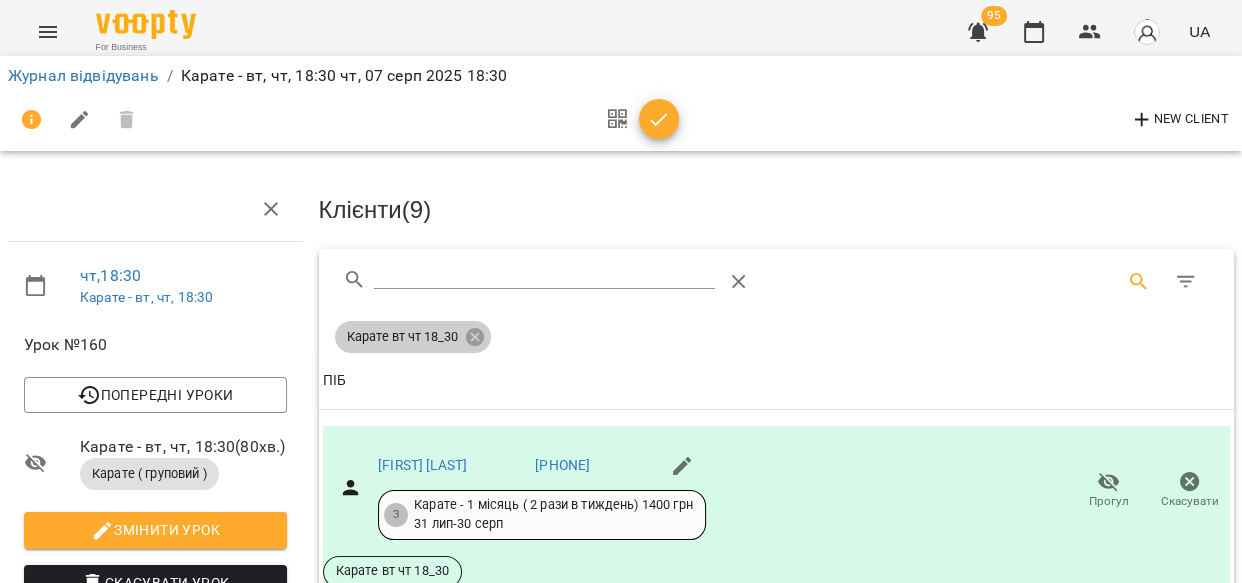 click 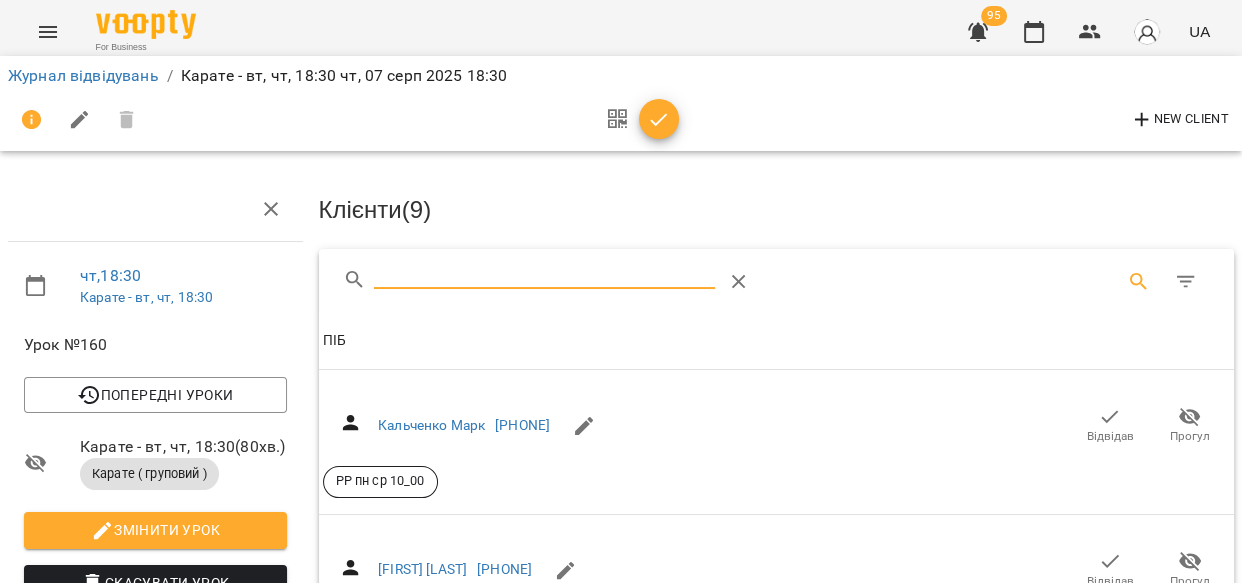 click at bounding box center [544, 274] 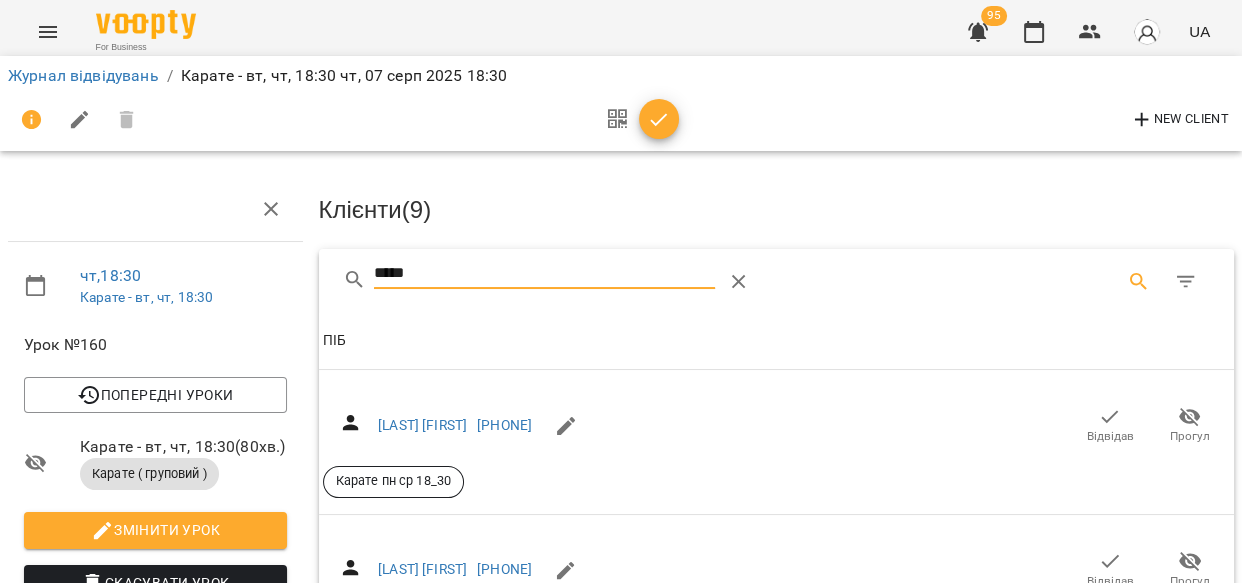 type on "*****" 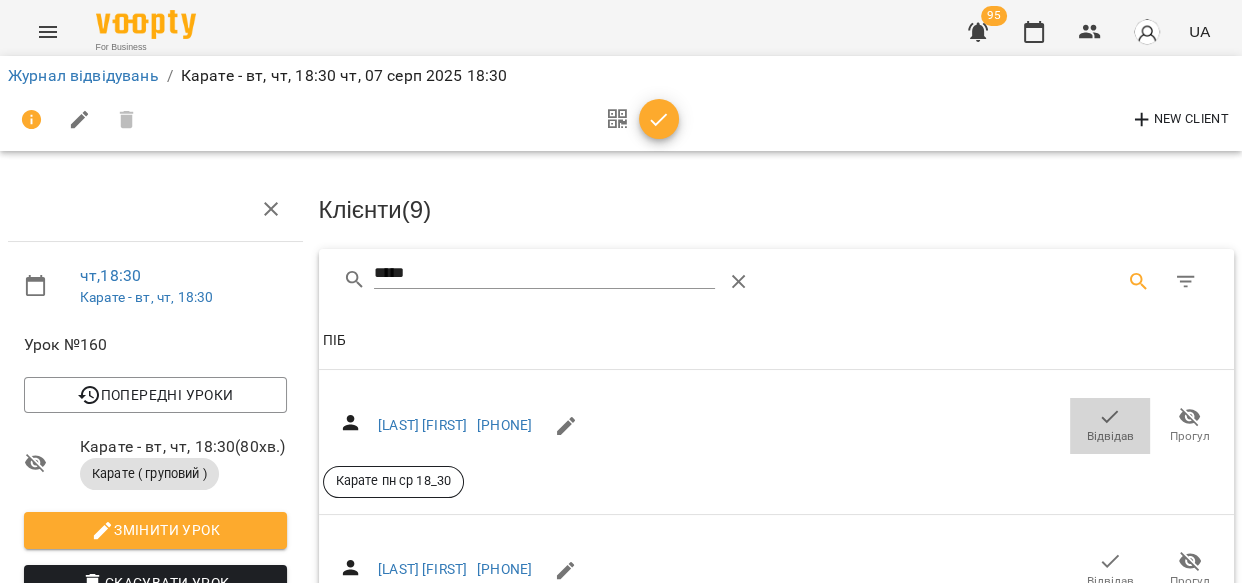 click 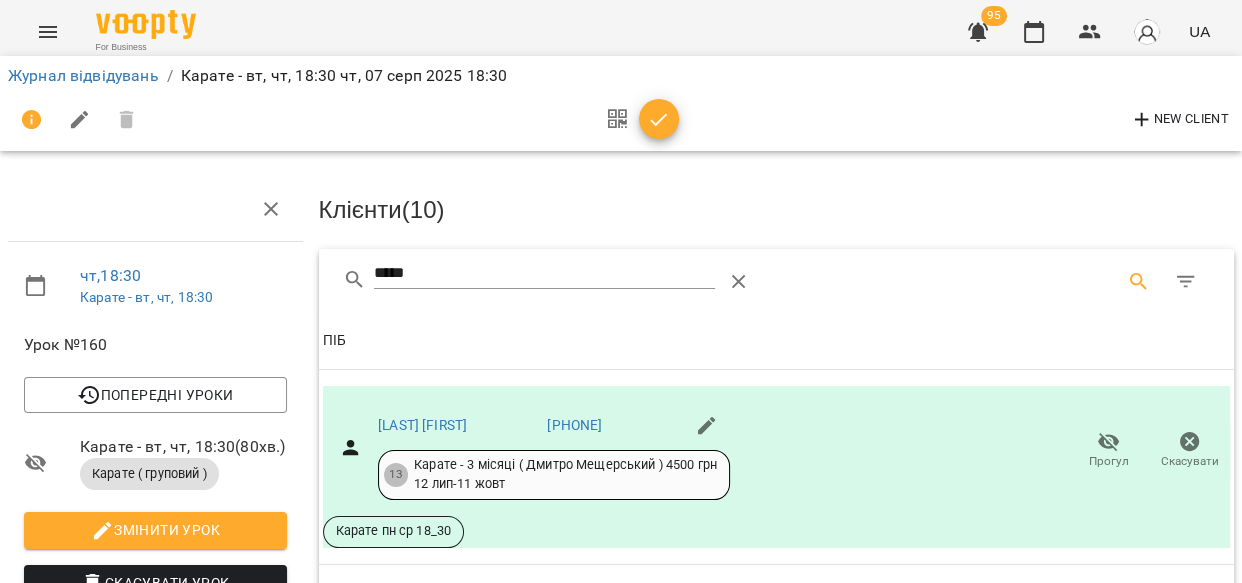 click 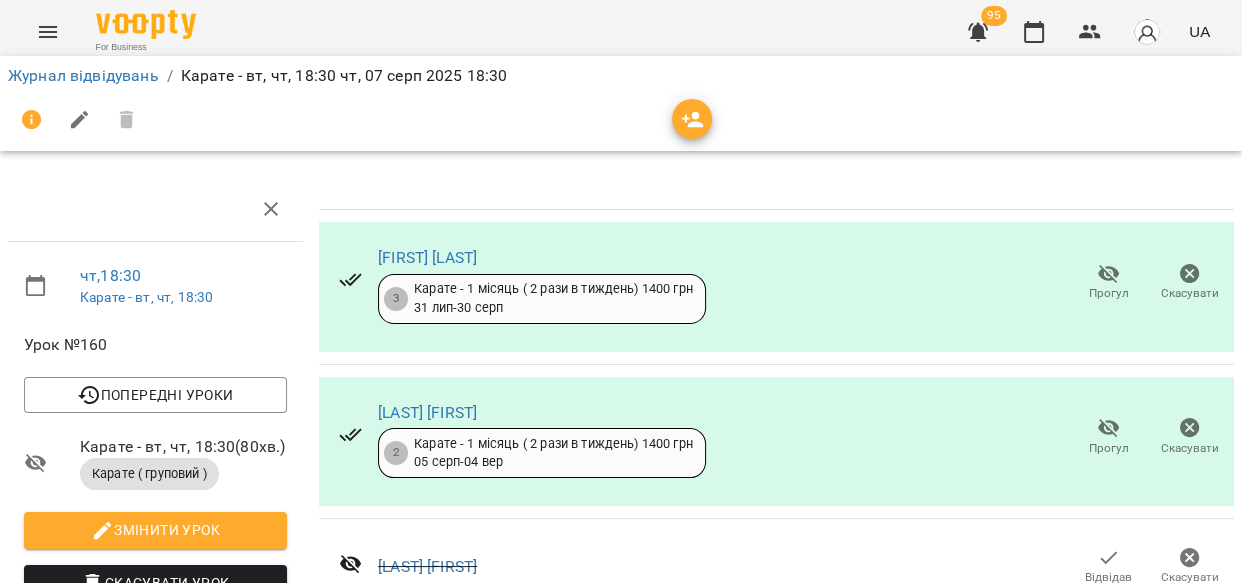 click on "Журнал відвідувань / Карате - вт, чт, 18:30   чт, 07 серп 2025 18:30" at bounding box center [621, 76] 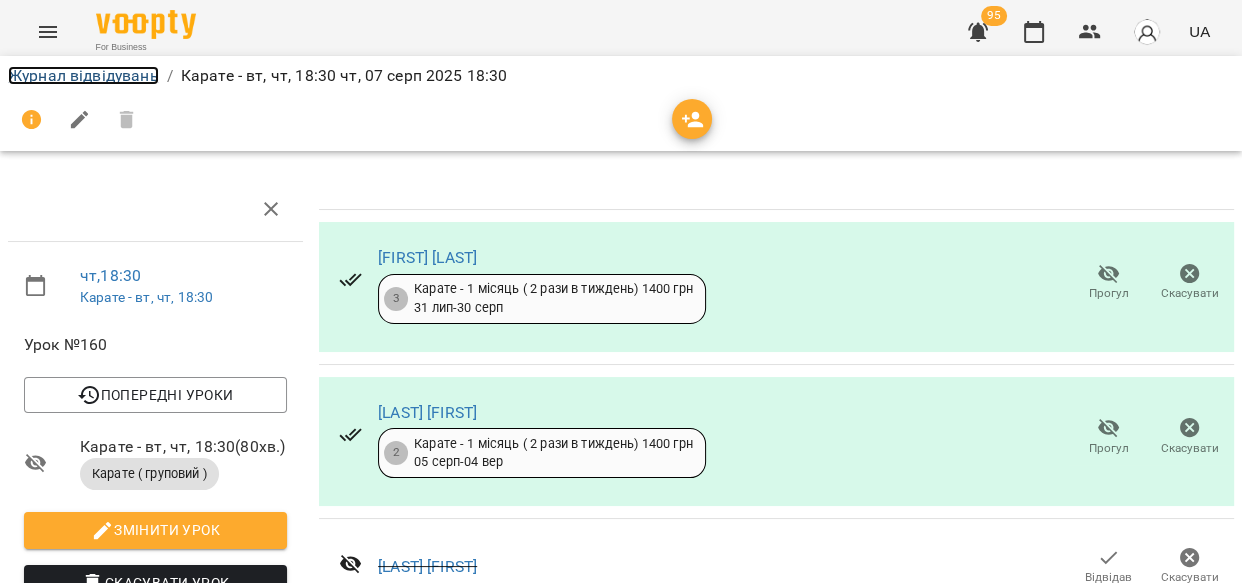 click on "Журнал відвідувань" at bounding box center (83, 75) 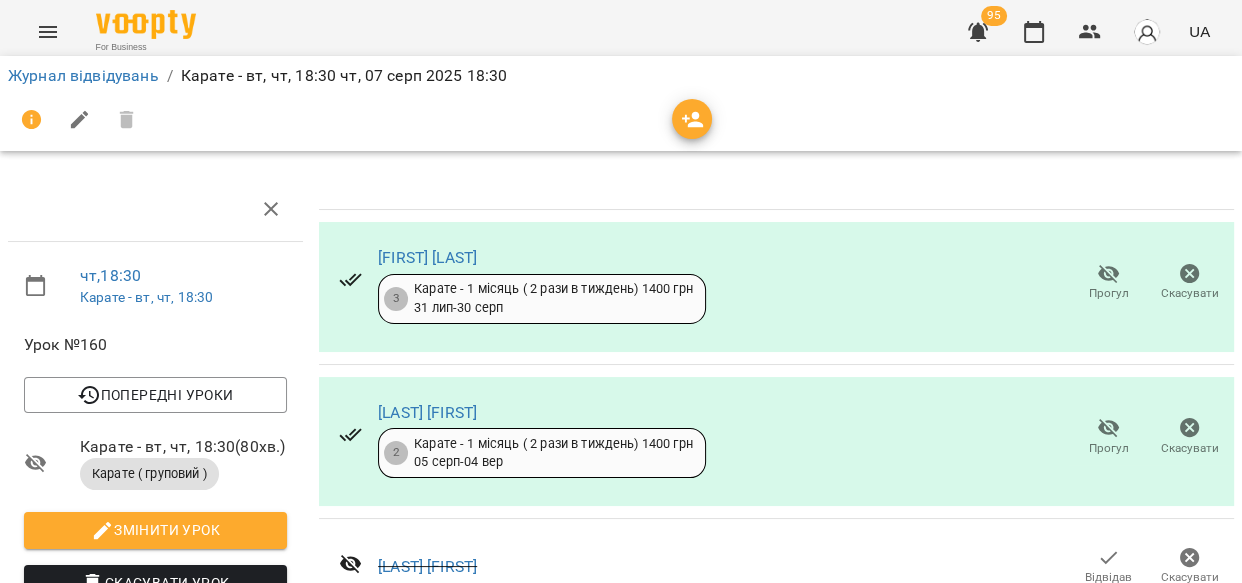 click on "Журнал відвідувань / Карате - вт, чт, 18:30   чт, 07 серп 2025 18:30 чт ,  18:30 Карате - вт, чт, 18:30 Урок №160 Попередні уроки вт 05 серп 2025 18:45 чт 31 лип 2025 18:45 вт 29 лип 2025 18:45 чт 24 лип 2025 18:30 вт 22 лип 2025 19:00   Карате - вт, чт, 18:30 ( 80 хв. ) Карате ( груповий ) Змінити урок Скасувати Урок [LAST] [FIRST] default Кімната Карате вт чт 18_30 2025-08-07 19:13:59 Створити розсилку   Ільченко Дмитро 3 Карате - 1 місяць ( 2 рази в тиждень) 1400 грн 31 лип  -  30 серп Прогул Скасувати   Іщенко Констянтин 2 Карате - 1 місяць ( 2 рази в тиждень) 1400 грн 05 серп  -  04 вер Прогул Скасувати   Бездверна Анастасія Відвідав Скасувати   Відвідав" at bounding box center (621, 1644) 